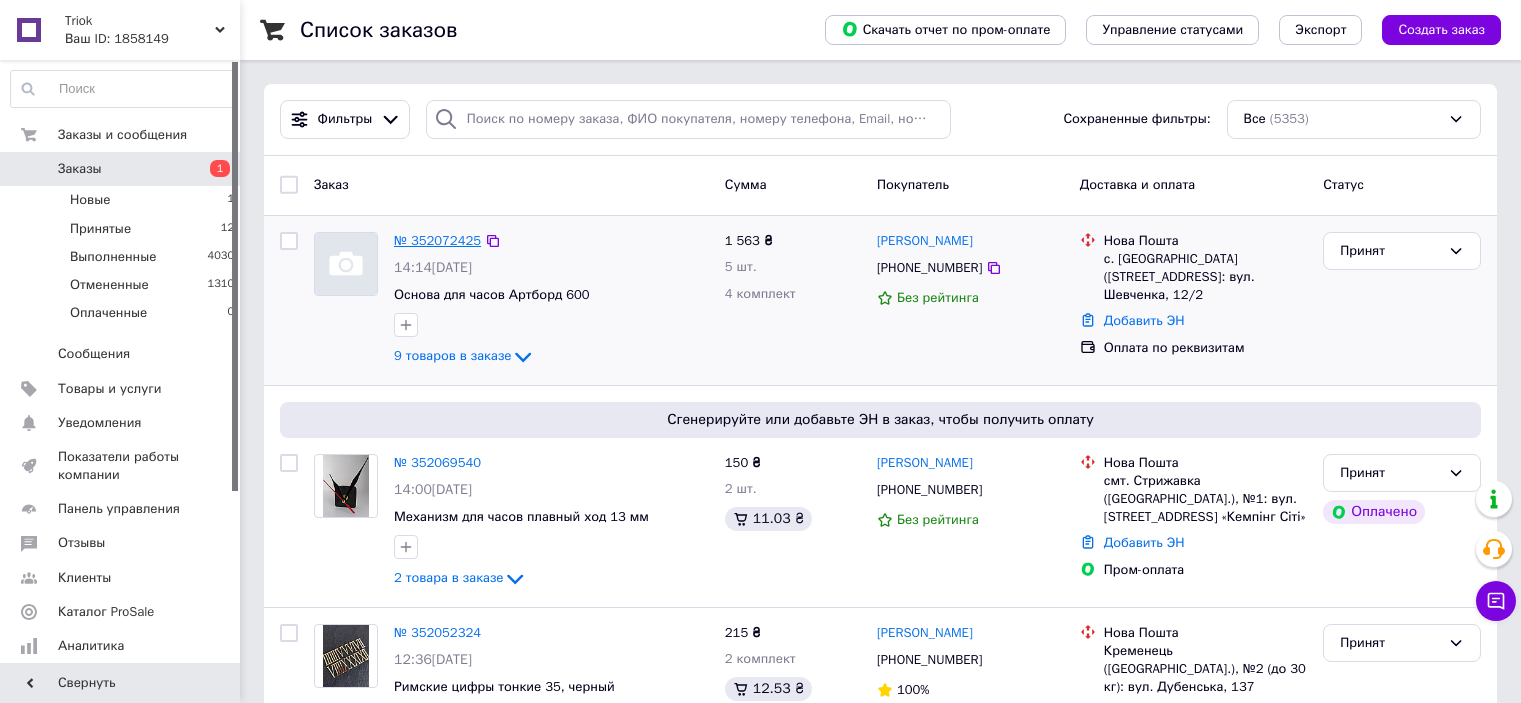scroll, scrollTop: 0, scrollLeft: 0, axis: both 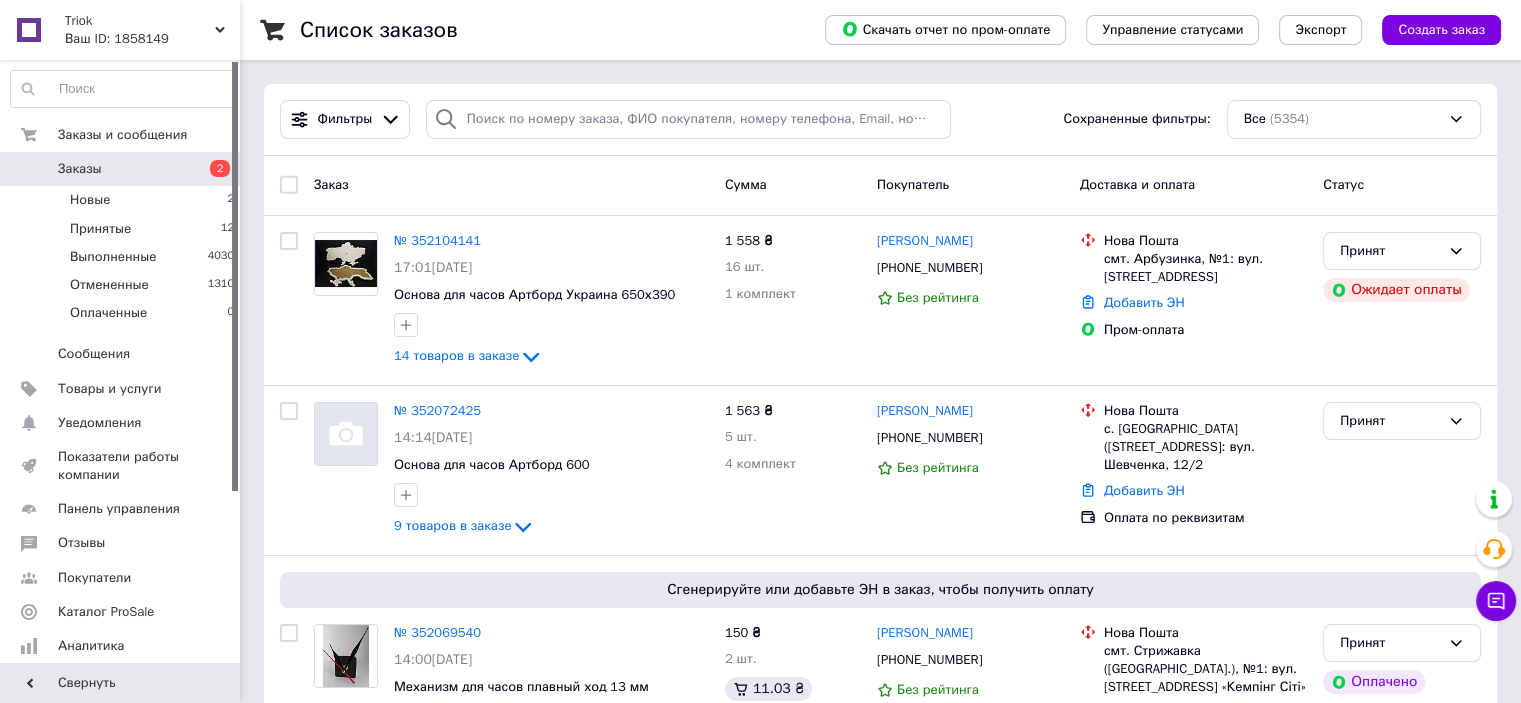 click on "№ 352104141" at bounding box center (437, 240) 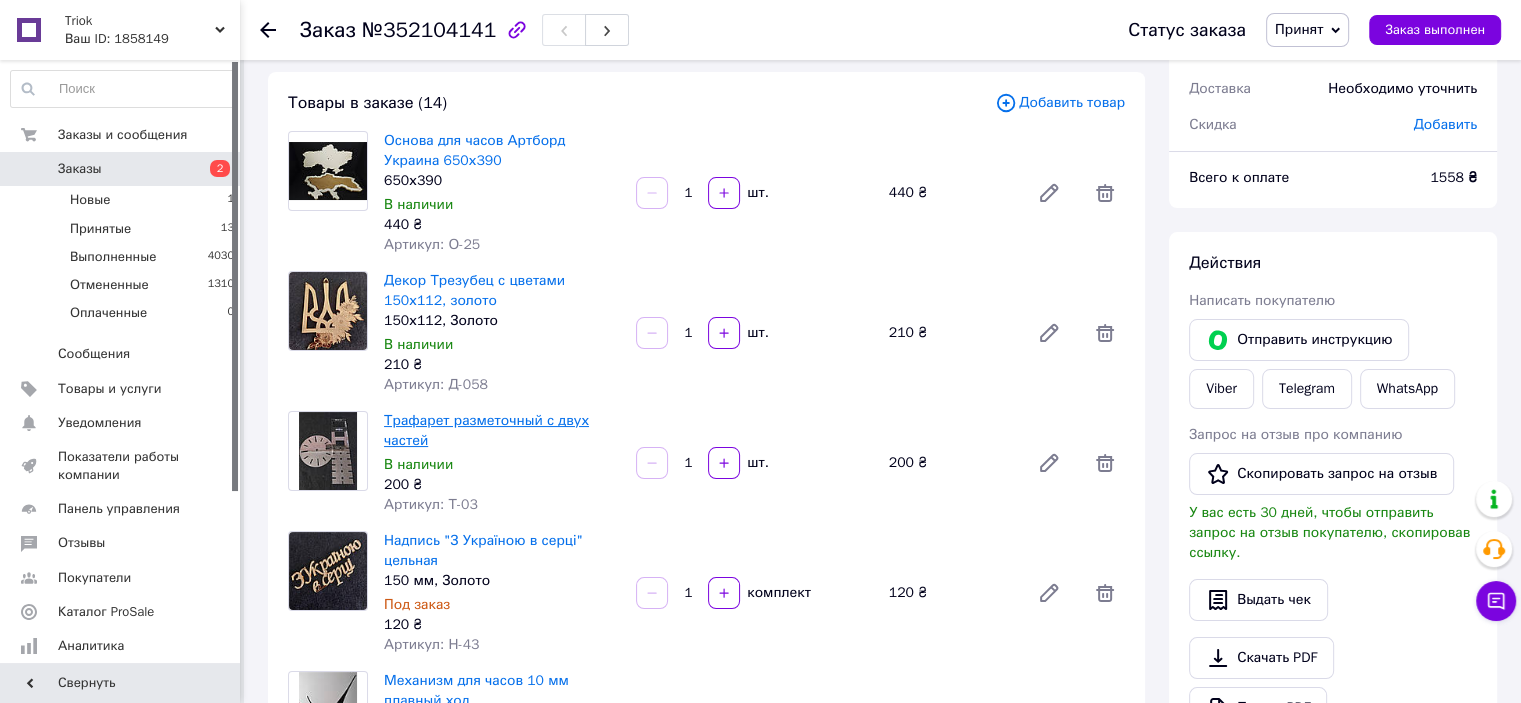 scroll, scrollTop: 0, scrollLeft: 0, axis: both 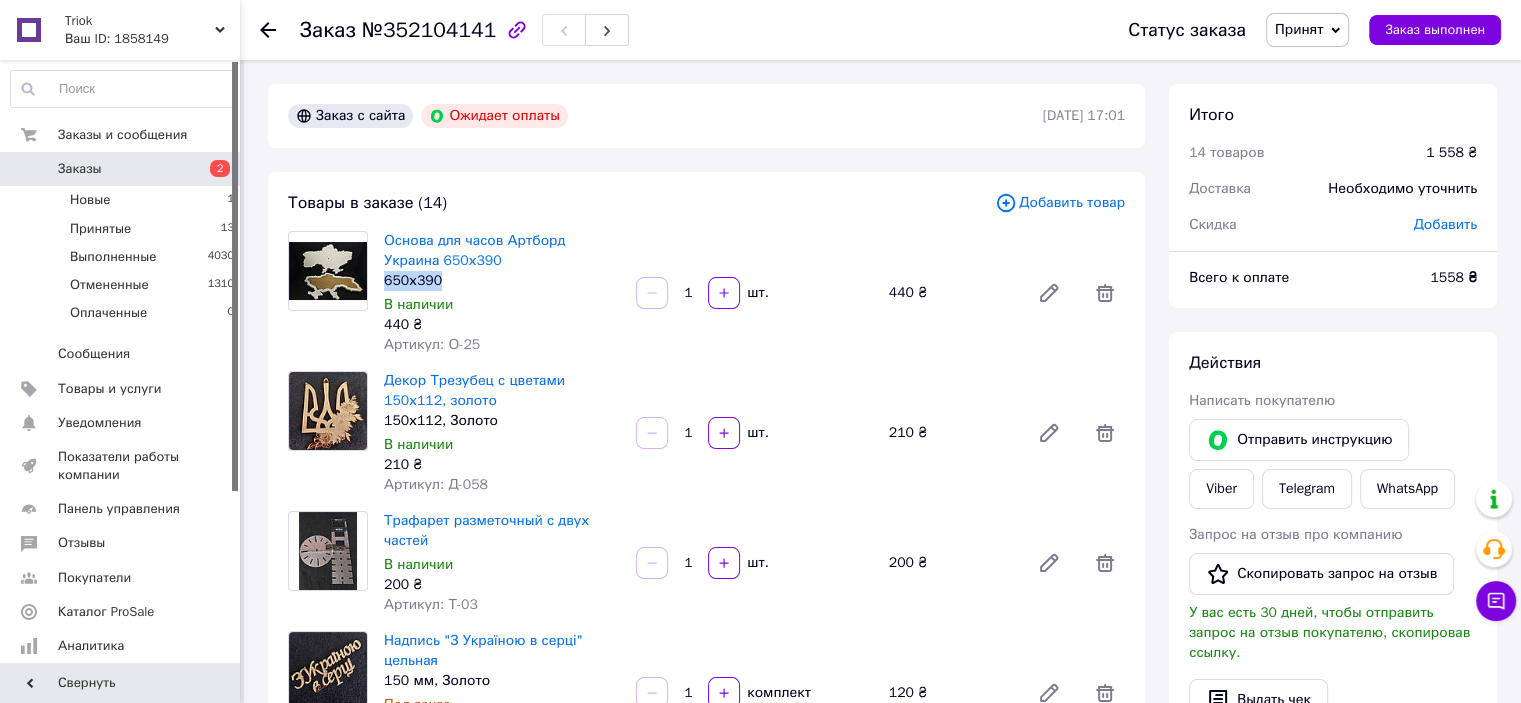 drag, startPoint x: 433, startPoint y: 281, endPoint x: 382, endPoint y: 286, distance: 51.24451 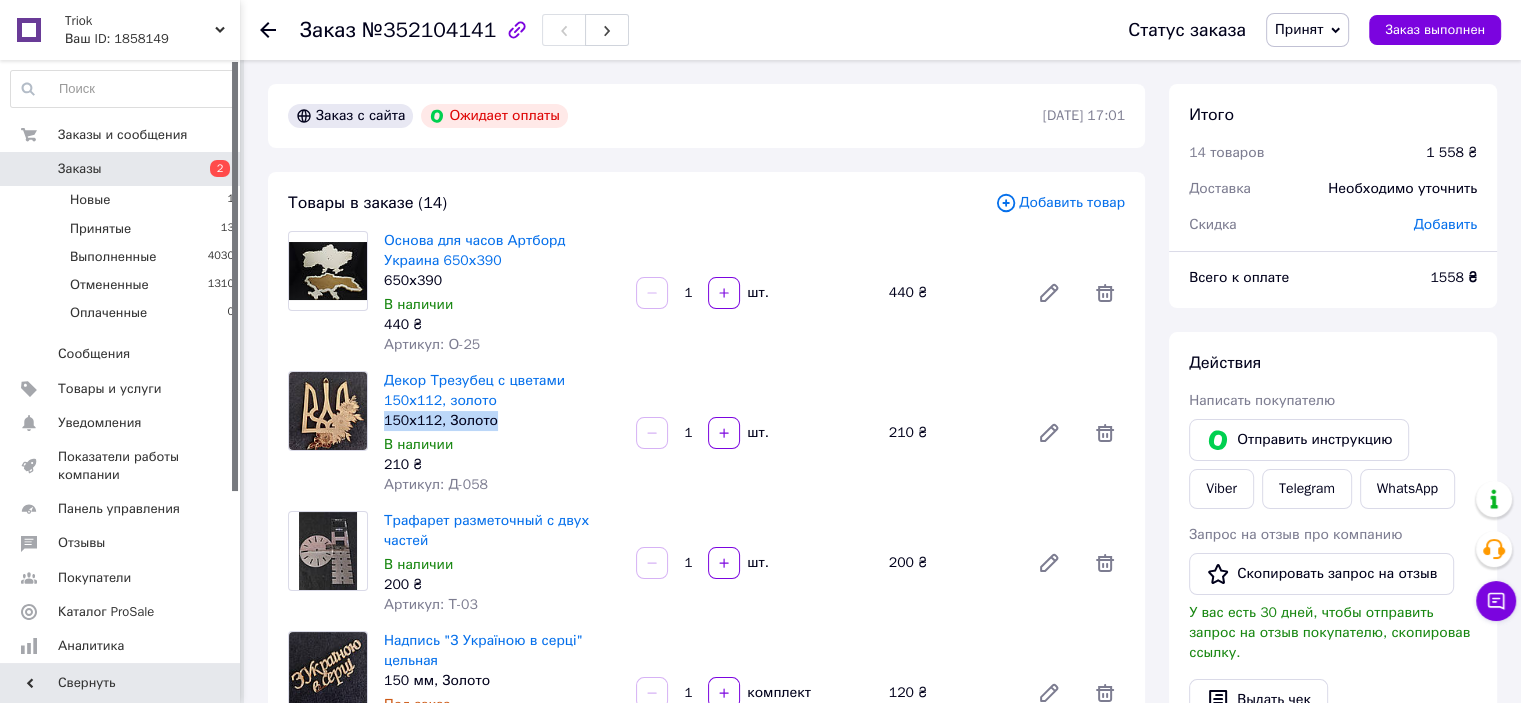 drag, startPoint x: 488, startPoint y: 419, endPoint x: 381, endPoint y: 428, distance: 107.37784 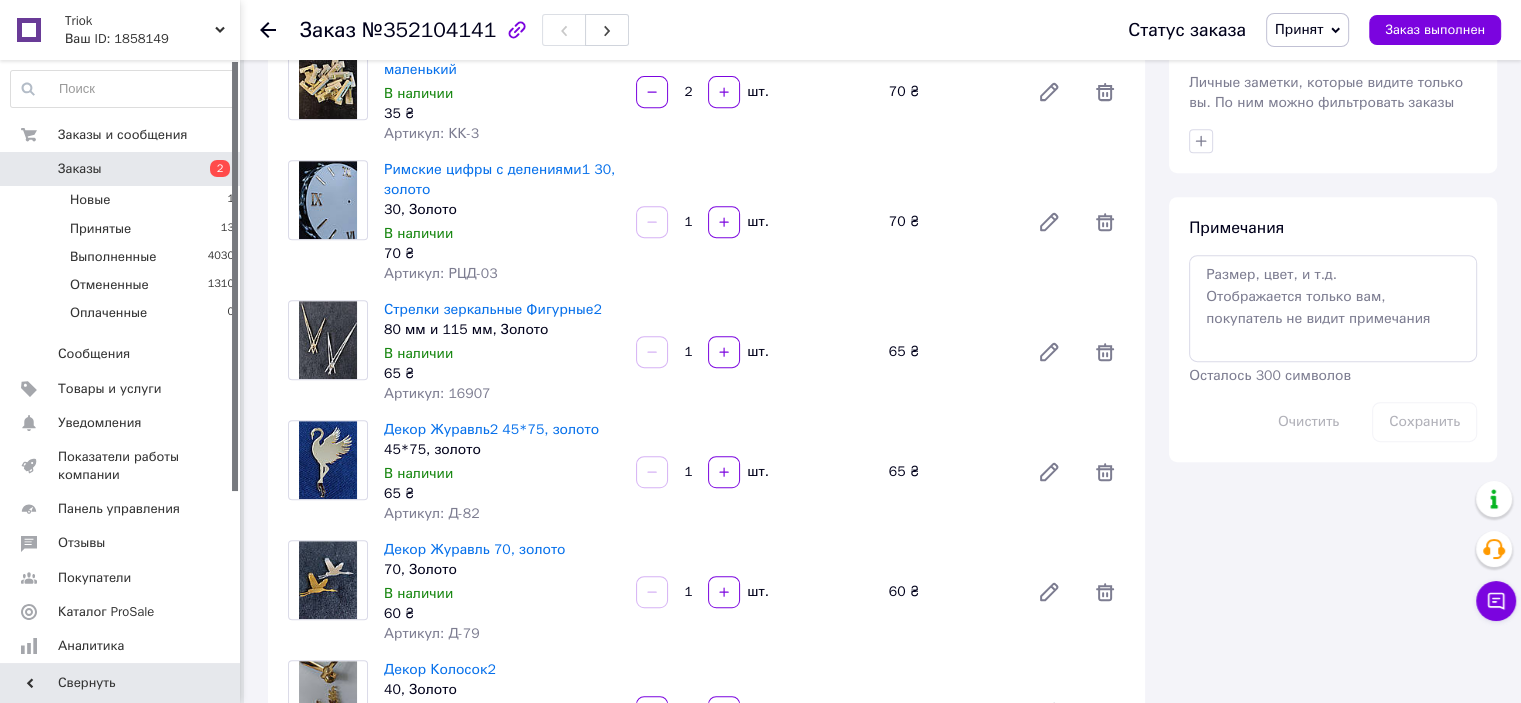scroll, scrollTop: 900, scrollLeft: 0, axis: vertical 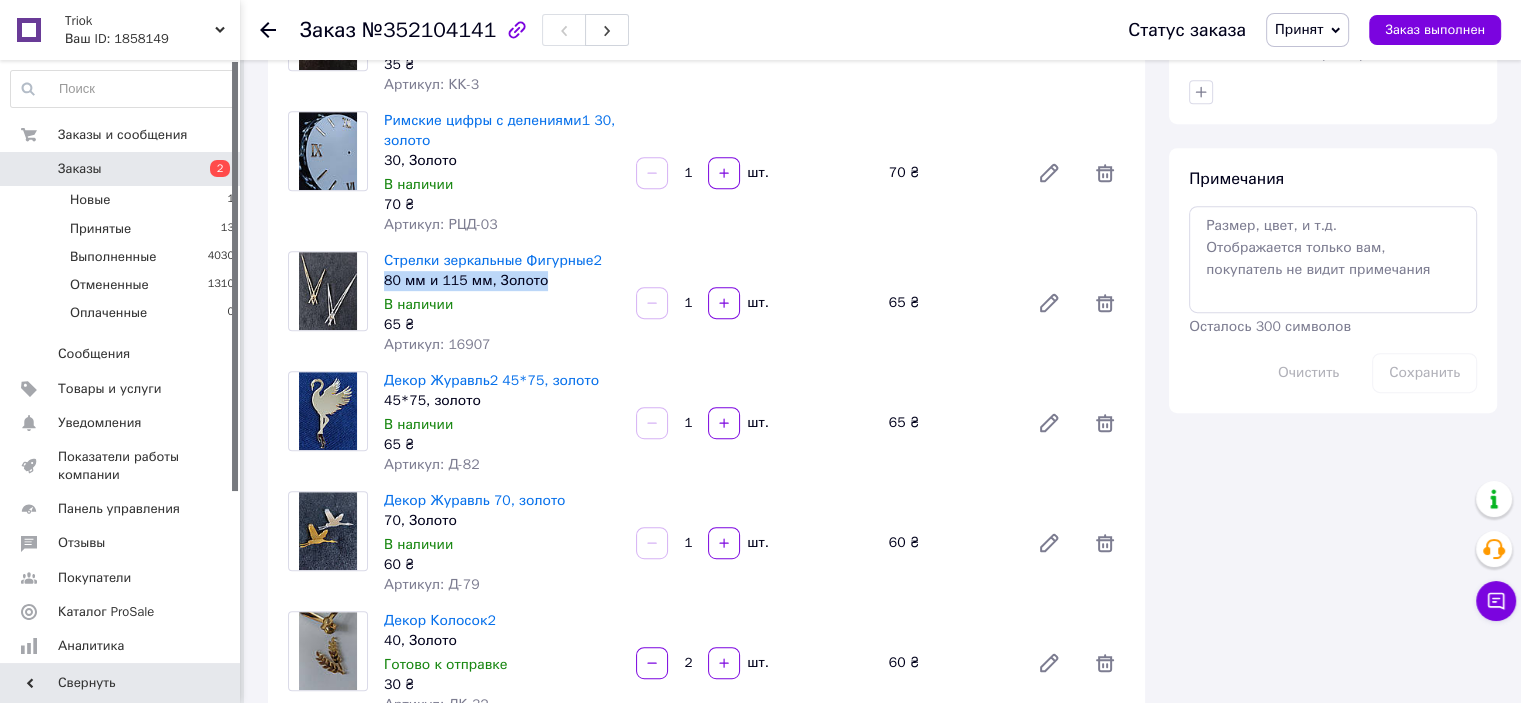 drag, startPoint x: 544, startPoint y: 281, endPoint x: 381, endPoint y: 283, distance: 163.01227 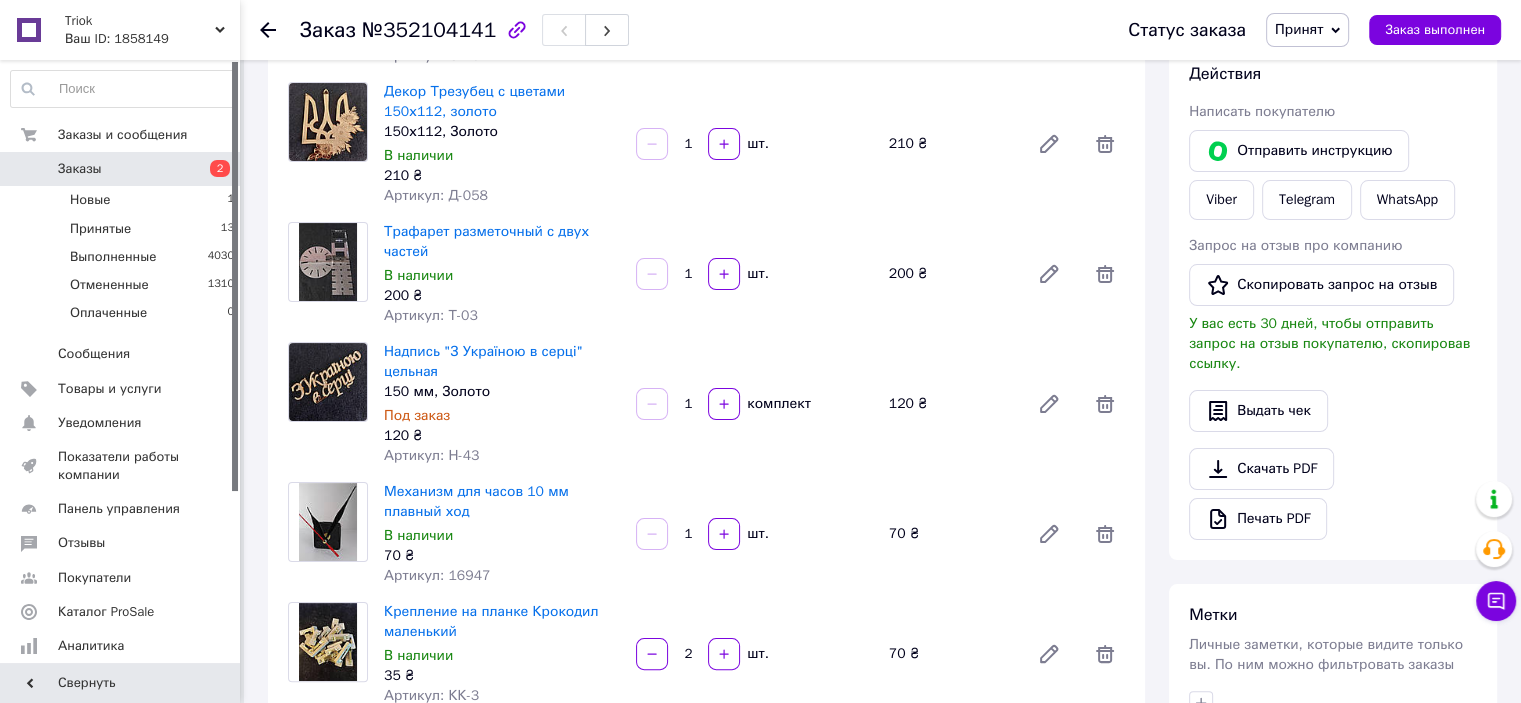 scroll, scrollTop: 0, scrollLeft: 0, axis: both 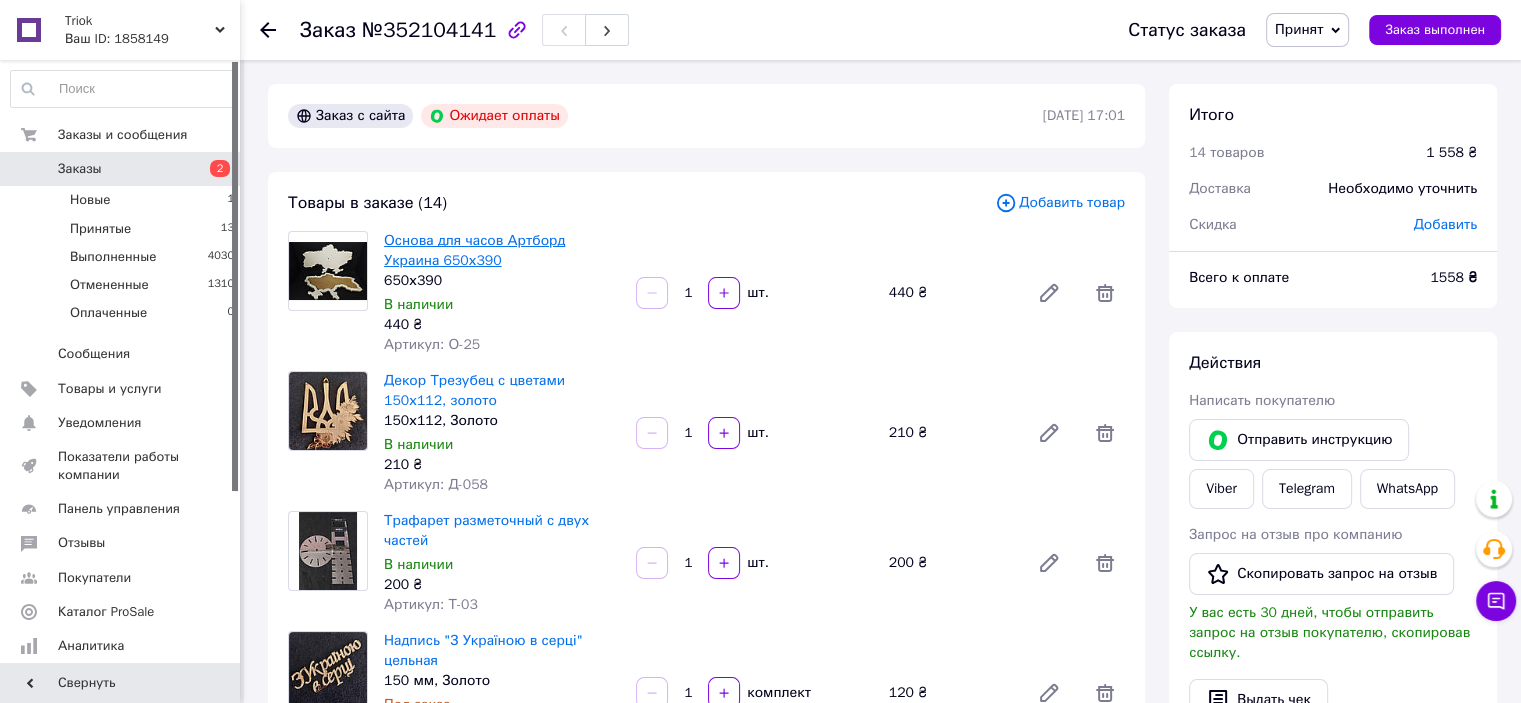 click on "Основа для часов Артборд  Украина 650х390" at bounding box center (474, 250) 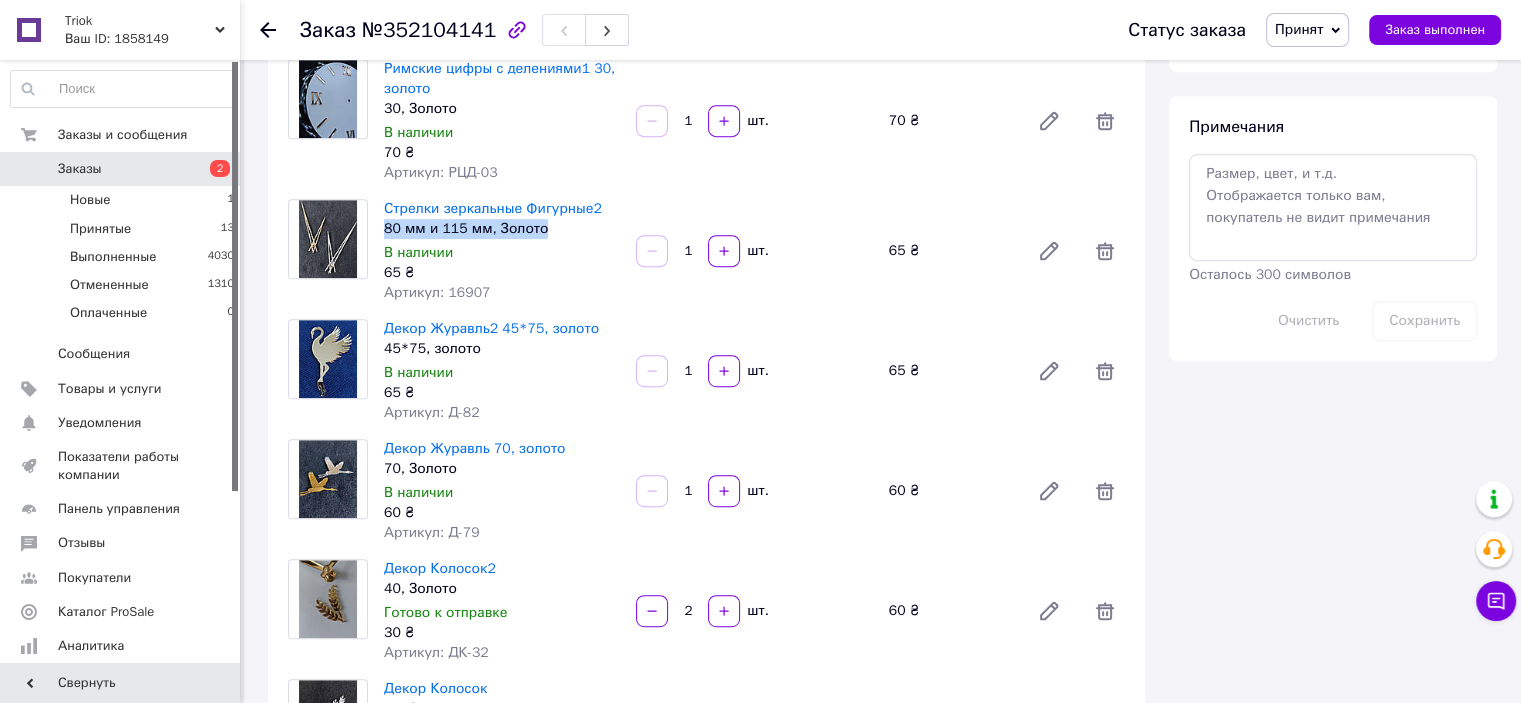 scroll, scrollTop: 1000, scrollLeft: 0, axis: vertical 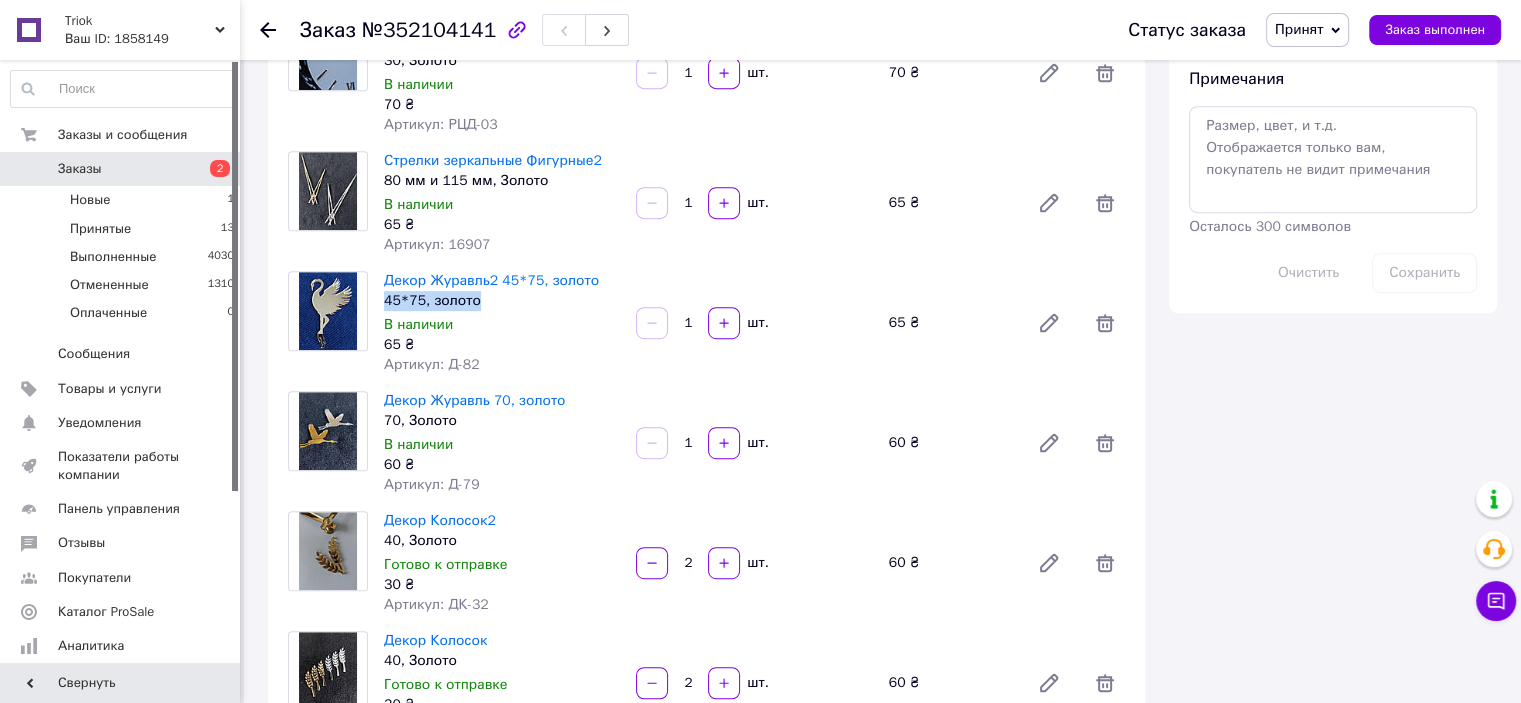 drag, startPoint x: 477, startPoint y: 303, endPoint x: 383, endPoint y: 300, distance: 94.04786 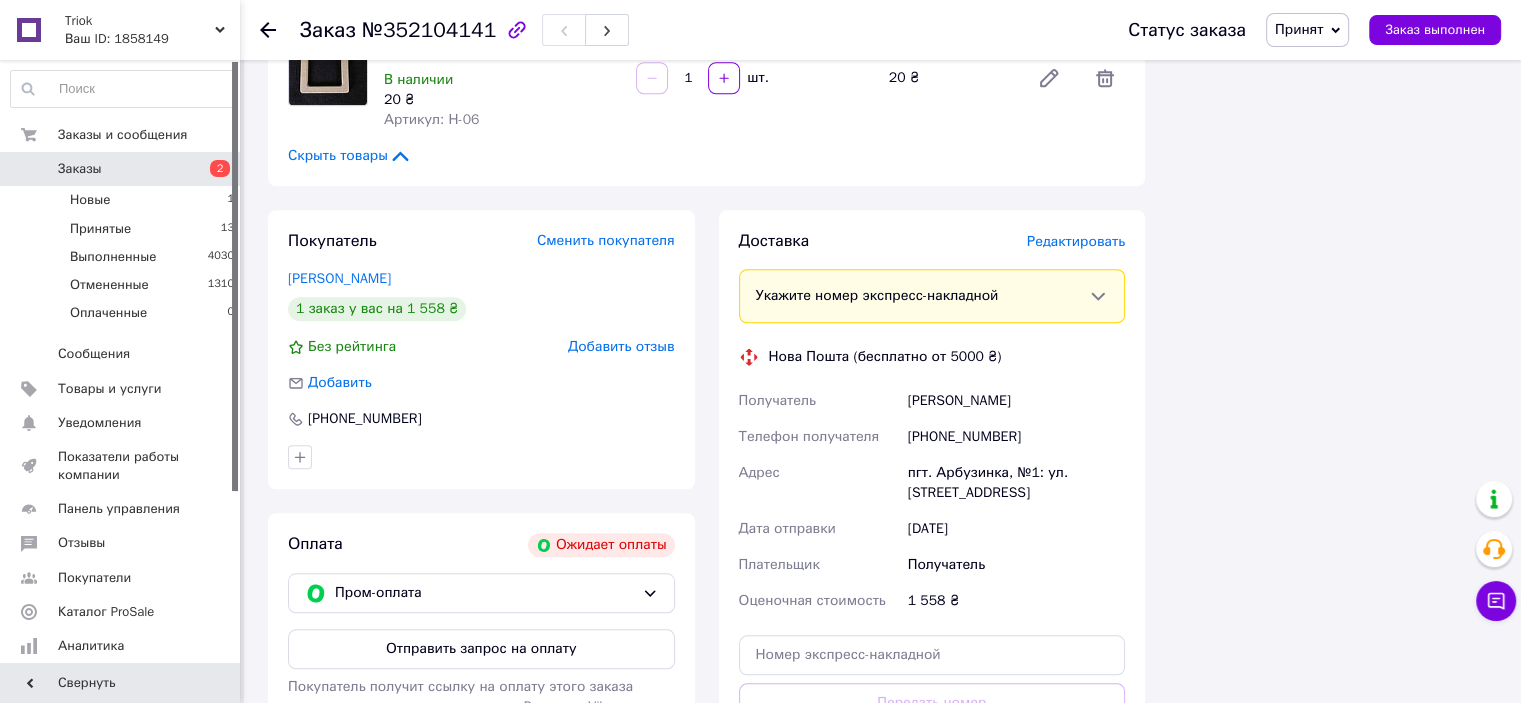 scroll, scrollTop: 1800, scrollLeft: 0, axis: vertical 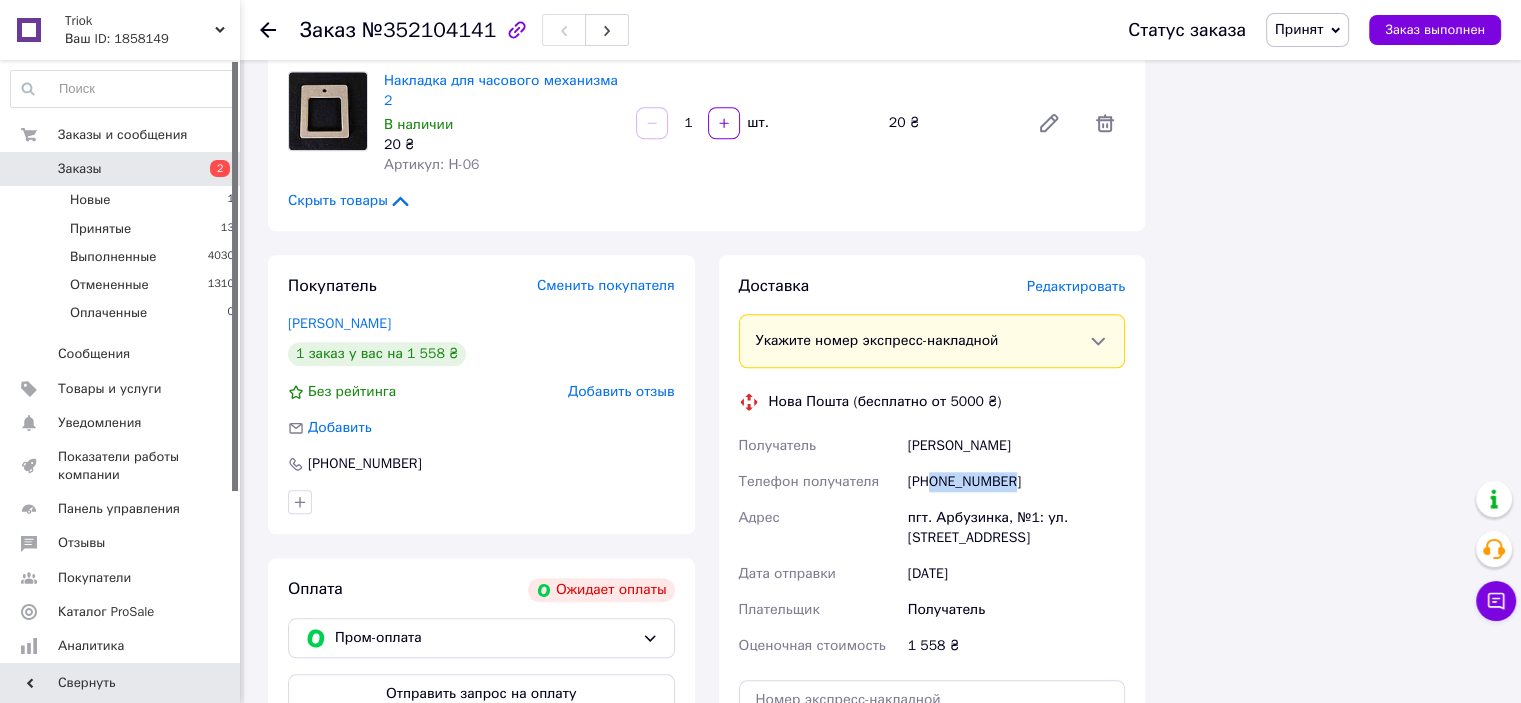 drag, startPoint x: 1009, startPoint y: 458, endPoint x: 933, endPoint y: 460, distance: 76.02631 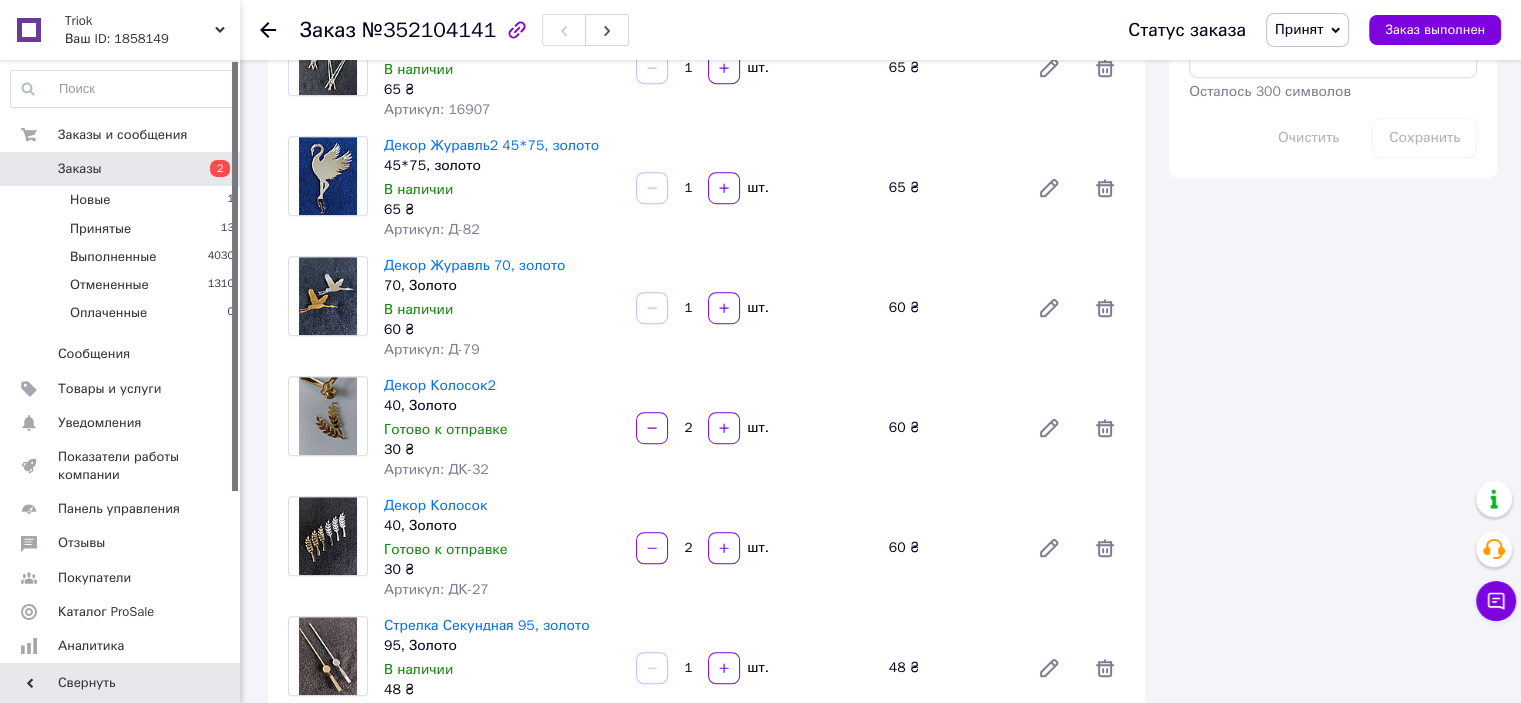 scroll, scrollTop: 900, scrollLeft: 0, axis: vertical 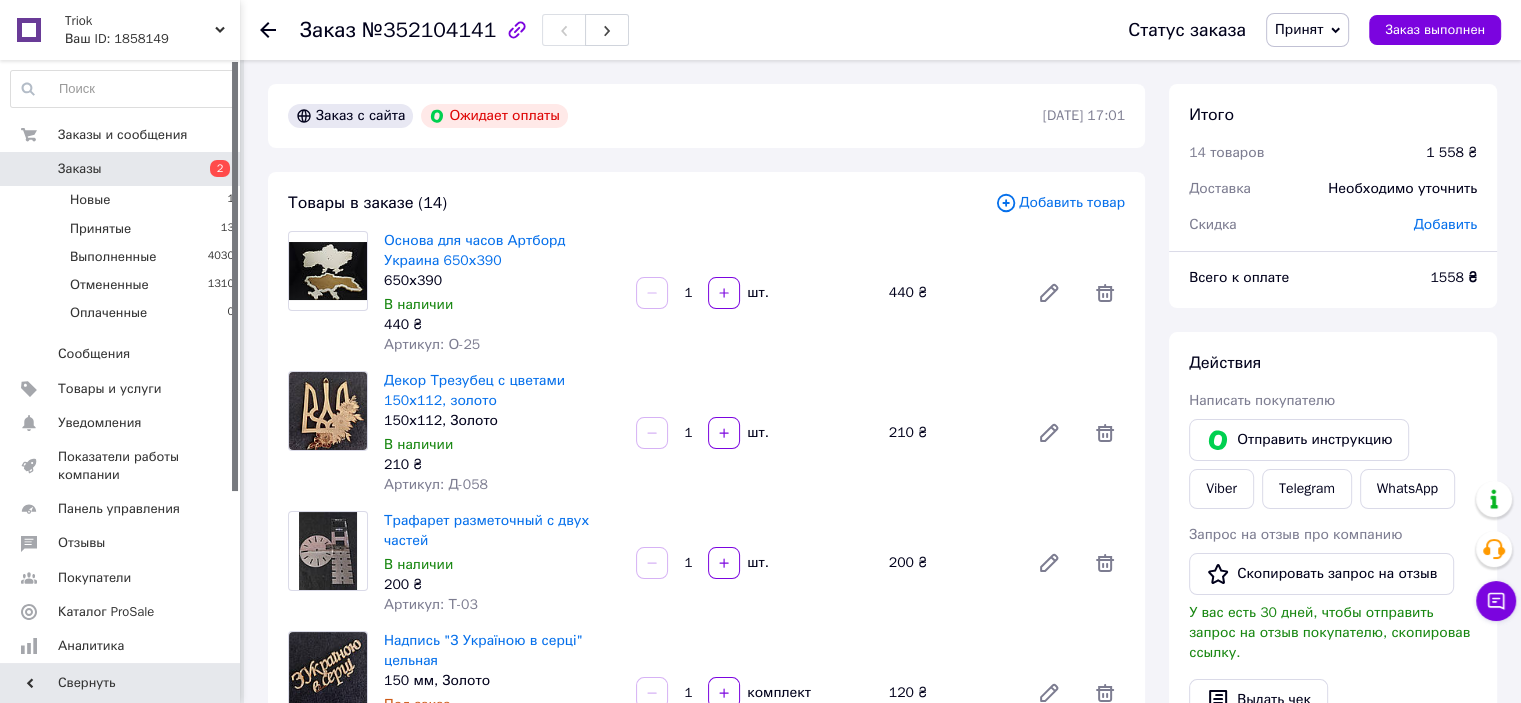 click on "Заказы" at bounding box center [80, 169] 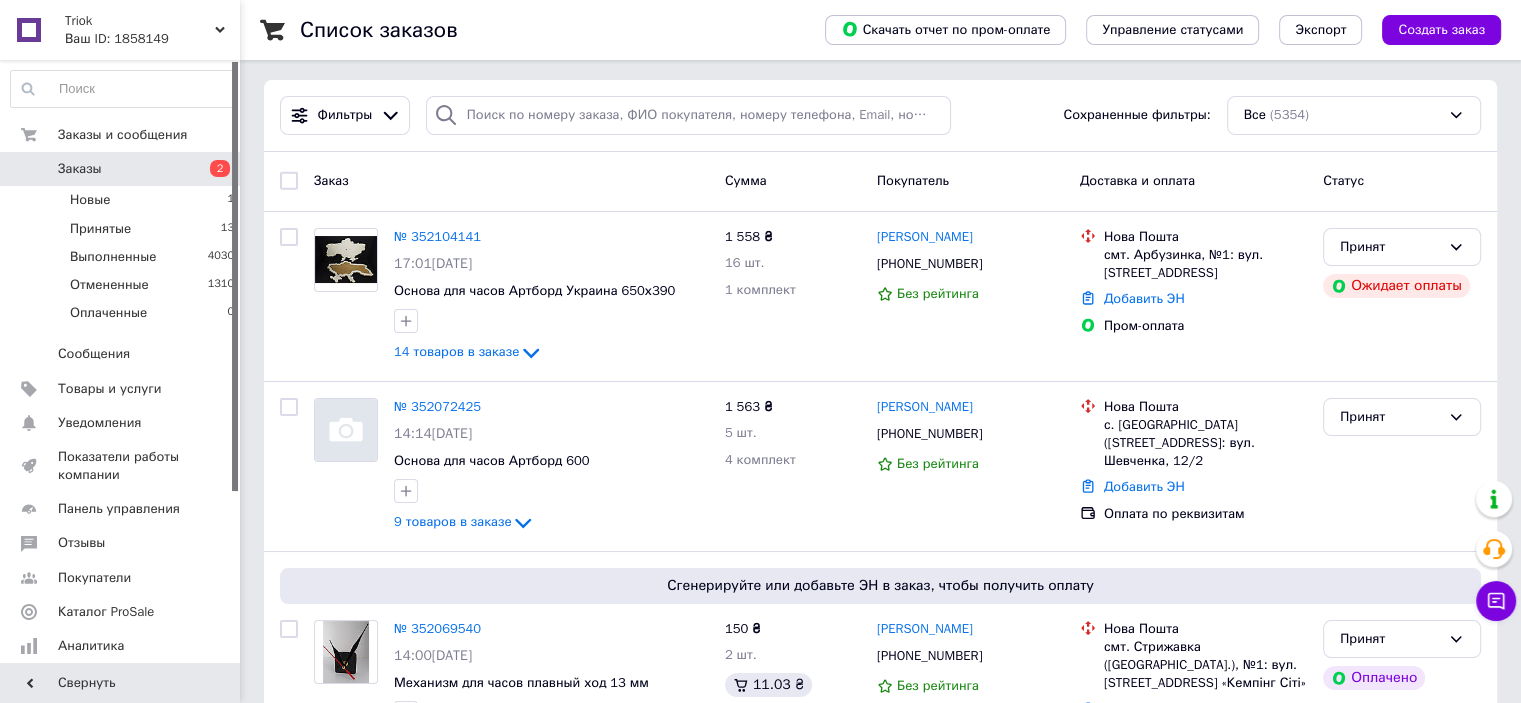 scroll, scrollTop: 0, scrollLeft: 0, axis: both 